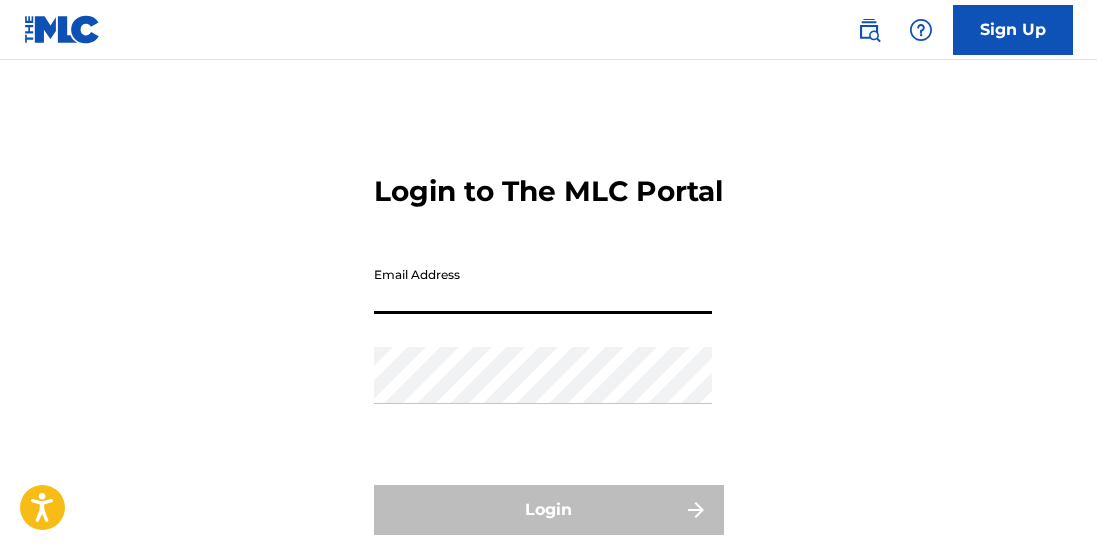 scroll, scrollTop: 0, scrollLeft: 0, axis: both 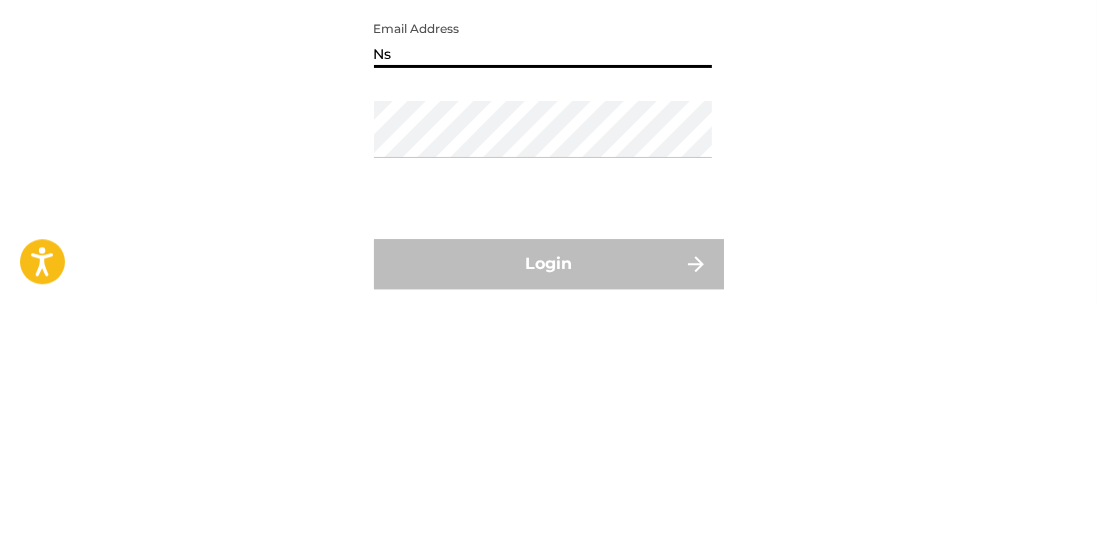 type on "N" 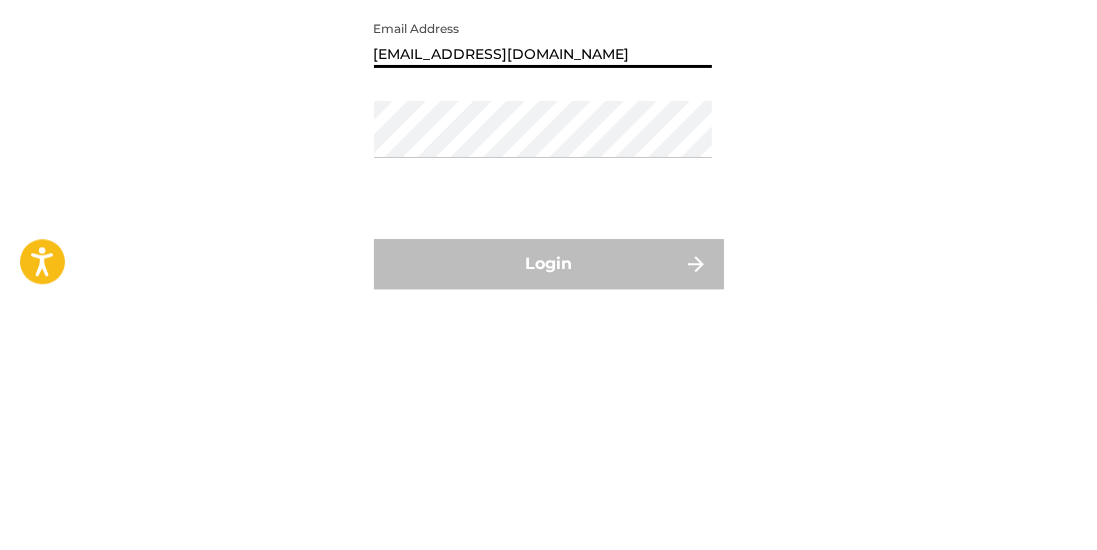 type on "nstaa@kg33records.com" 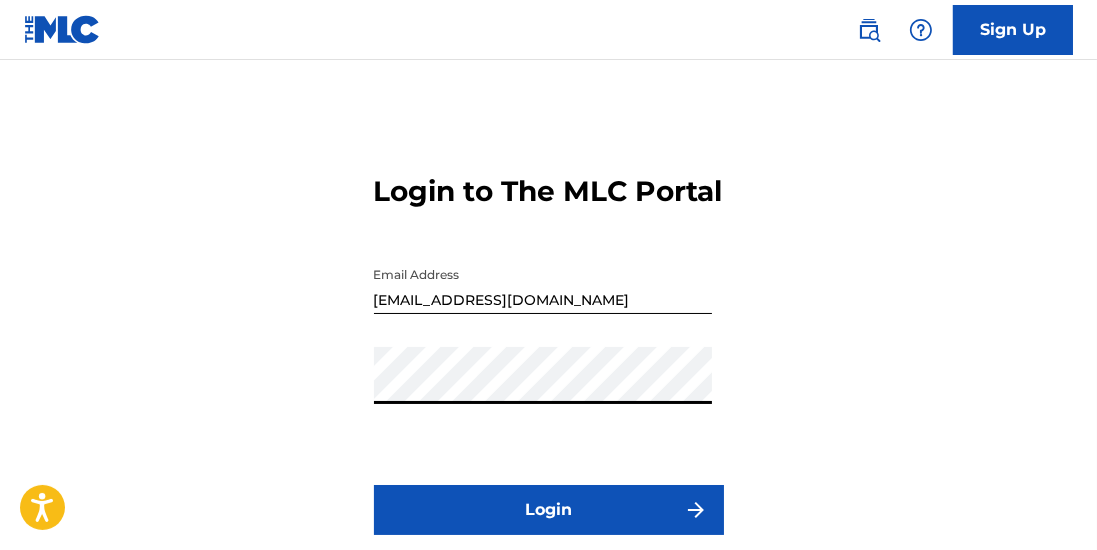 click on "Login" at bounding box center (549, 510) 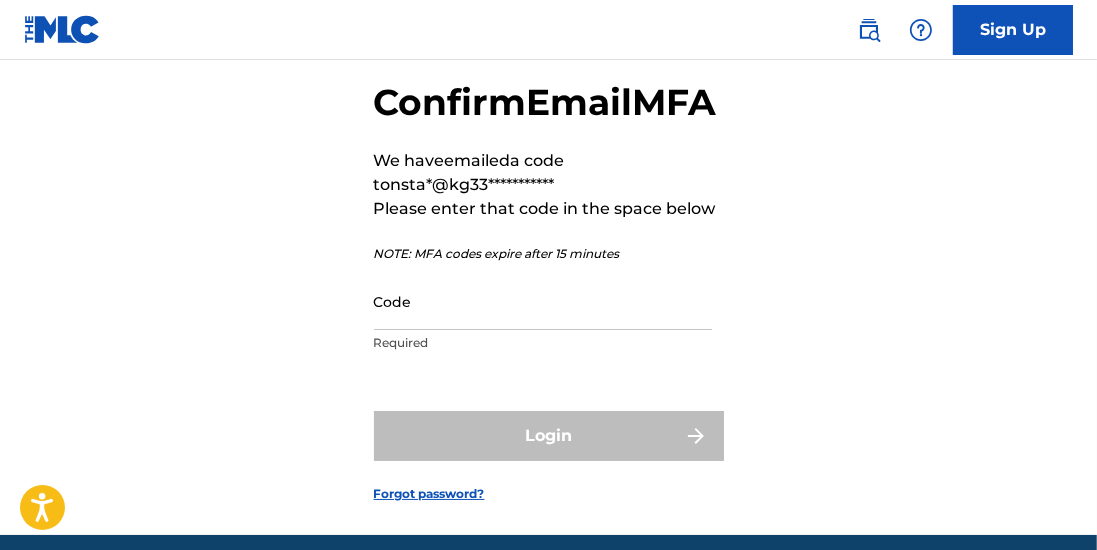 scroll, scrollTop: 96, scrollLeft: 0, axis: vertical 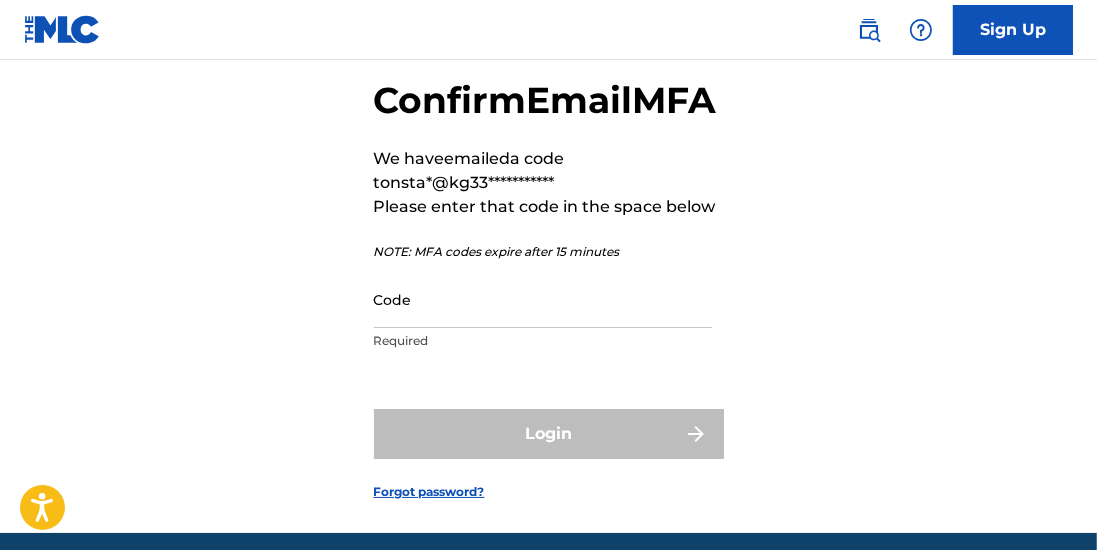 click on "Forgot password?" at bounding box center (429, 492) 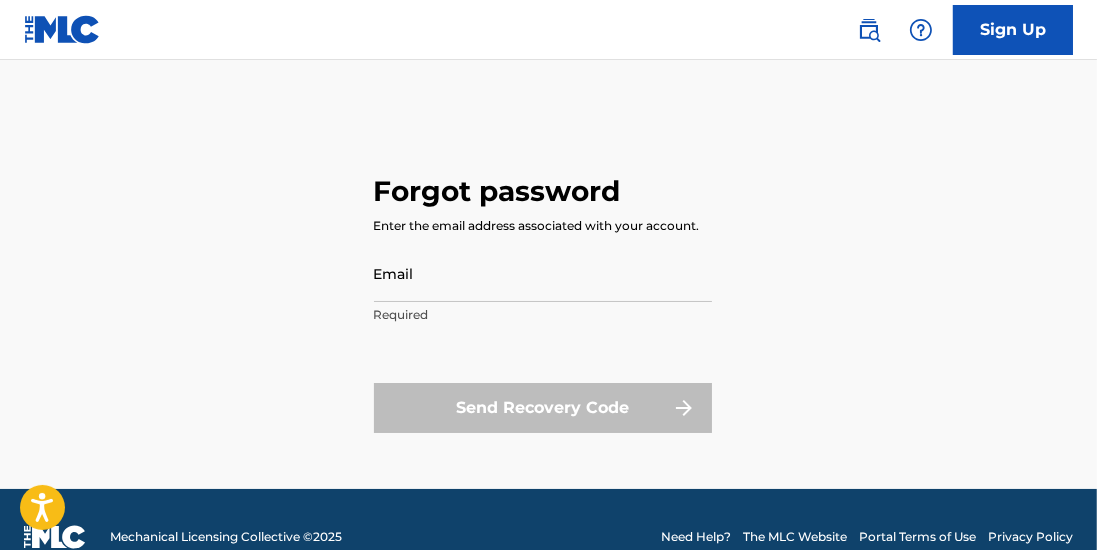 click on "Email" at bounding box center [543, 273] 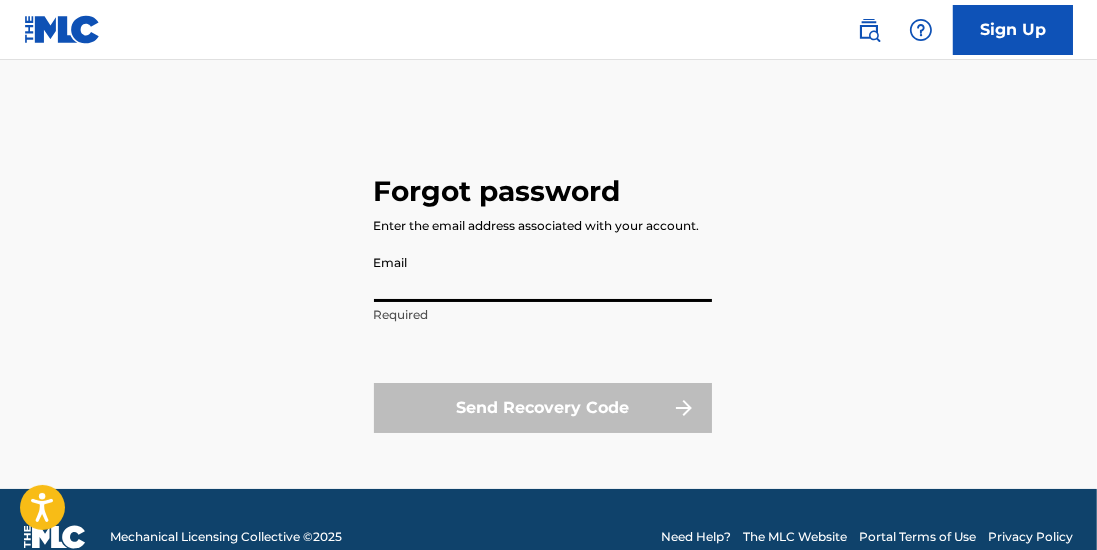 click on "Email" at bounding box center (543, 273) 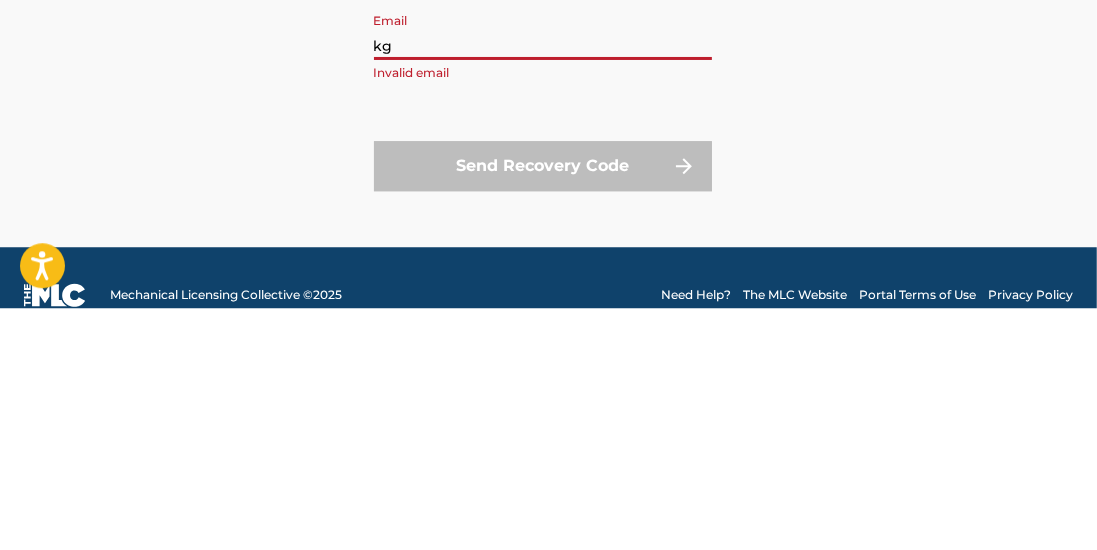 type on "kg33master@gmail.com" 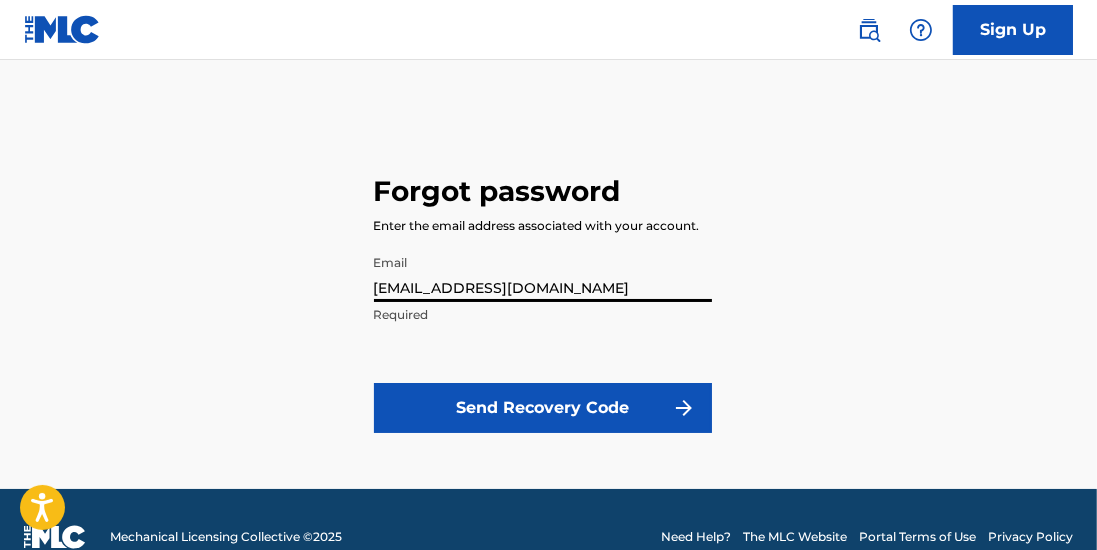 click on "Send Recovery Code" at bounding box center [543, 408] 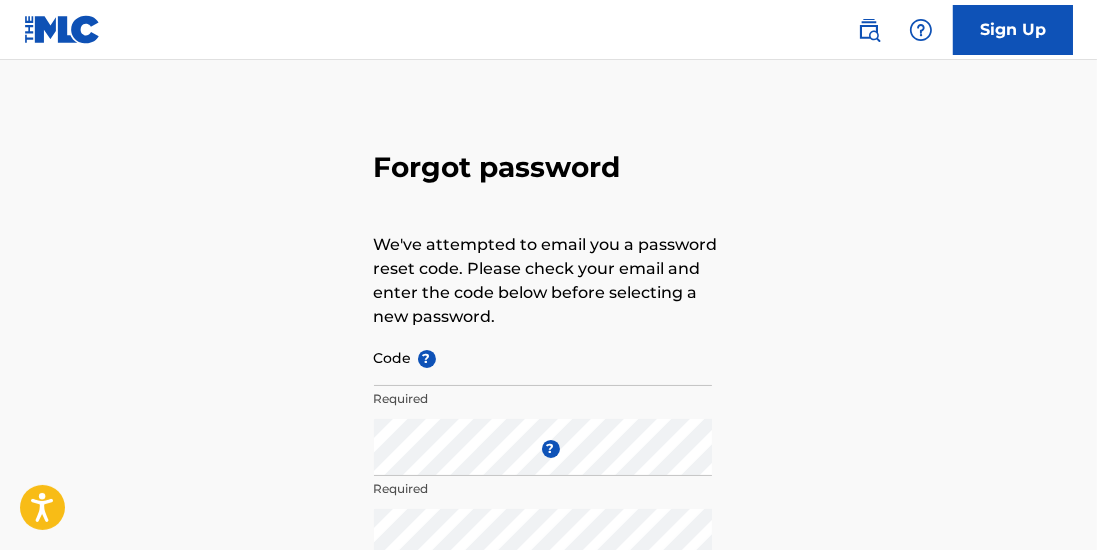 click on "Code ?" at bounding box center [543, 357] 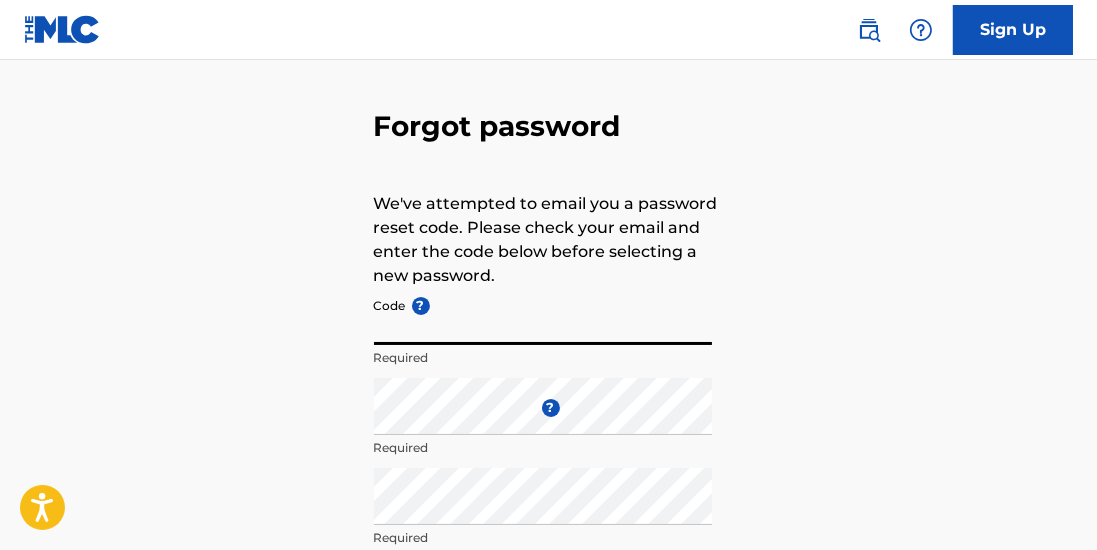 scroll, scrollTop: 0, scrollLeft: 0, axis: both 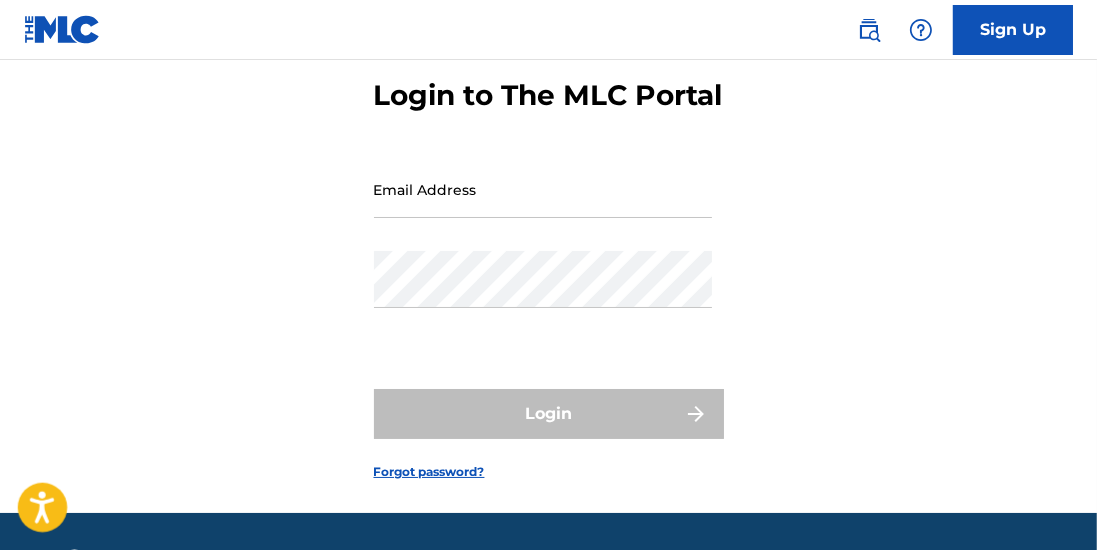 click 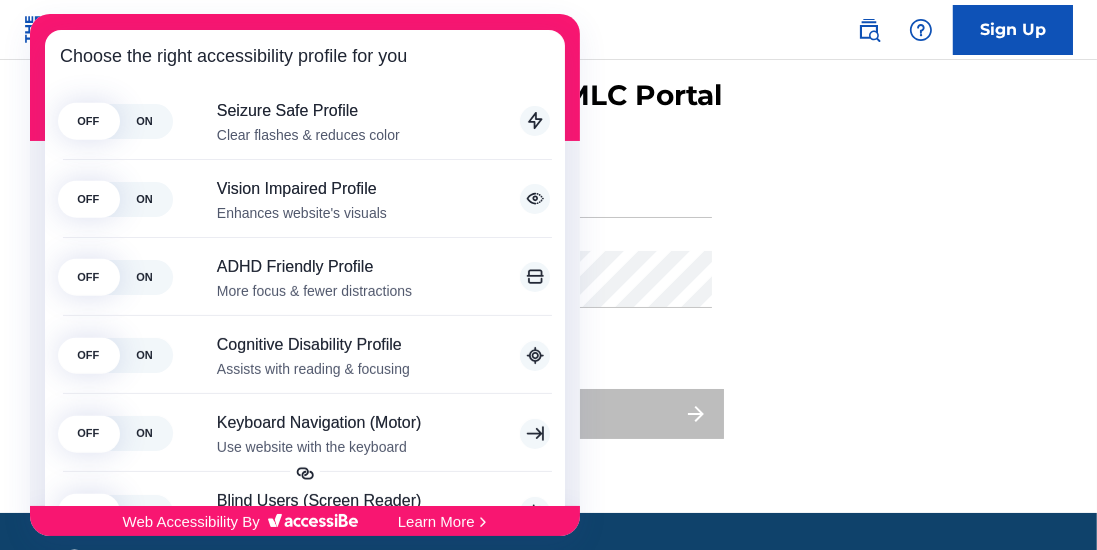 scroll, scrollTop: 224, scrollLeft: 0, axis: vertical 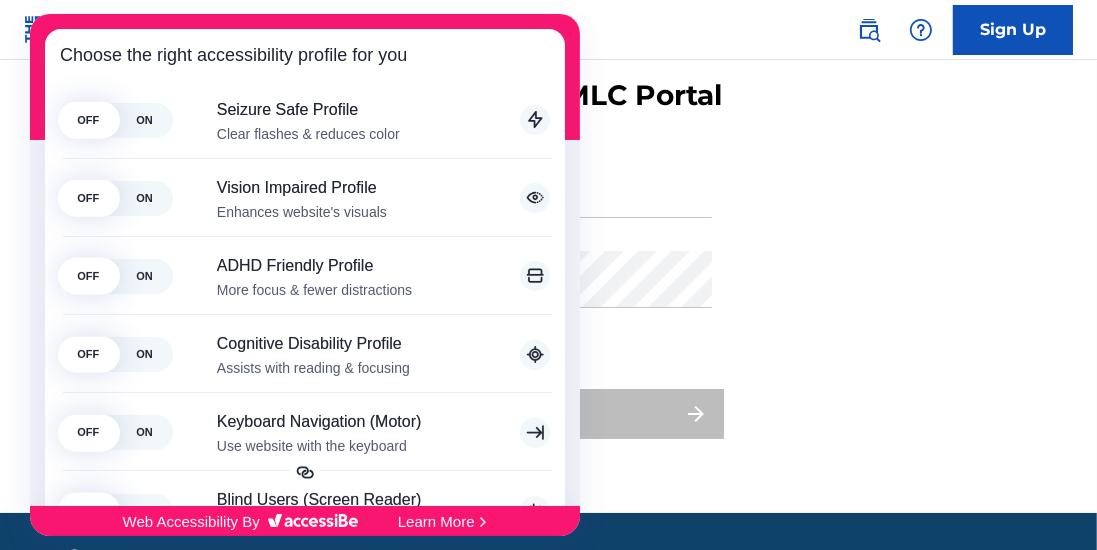 click at bounding box center (548, 275) 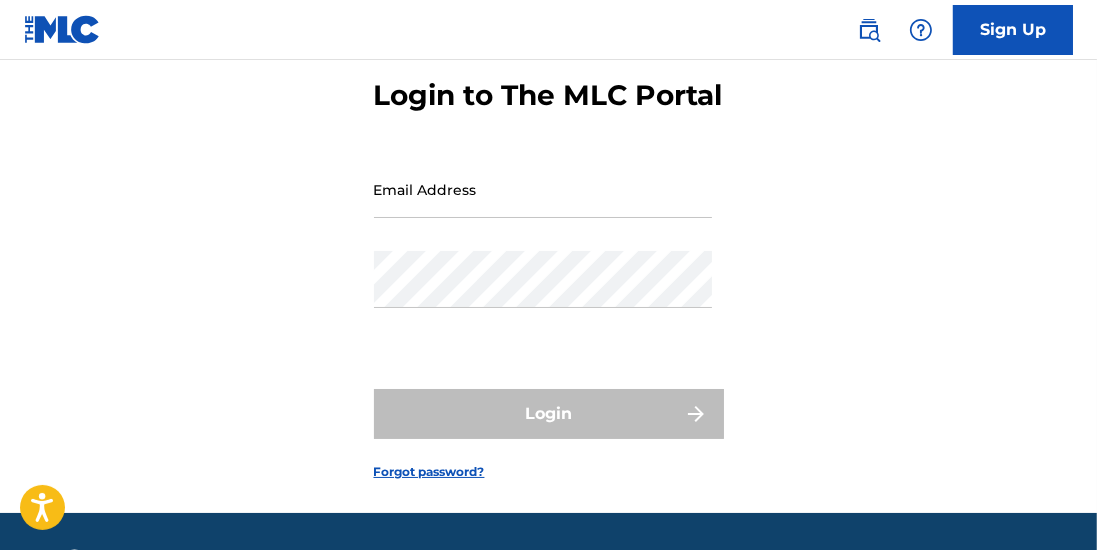 scroll, scrollTop: 0, scrollLeft: 0, axis: both 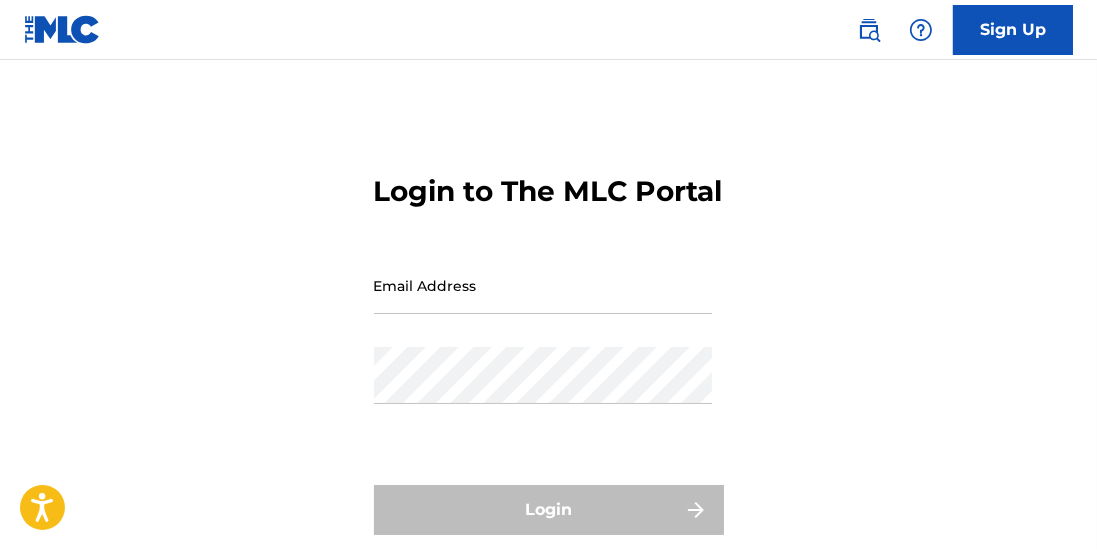 click at bounding box center (921, 30) 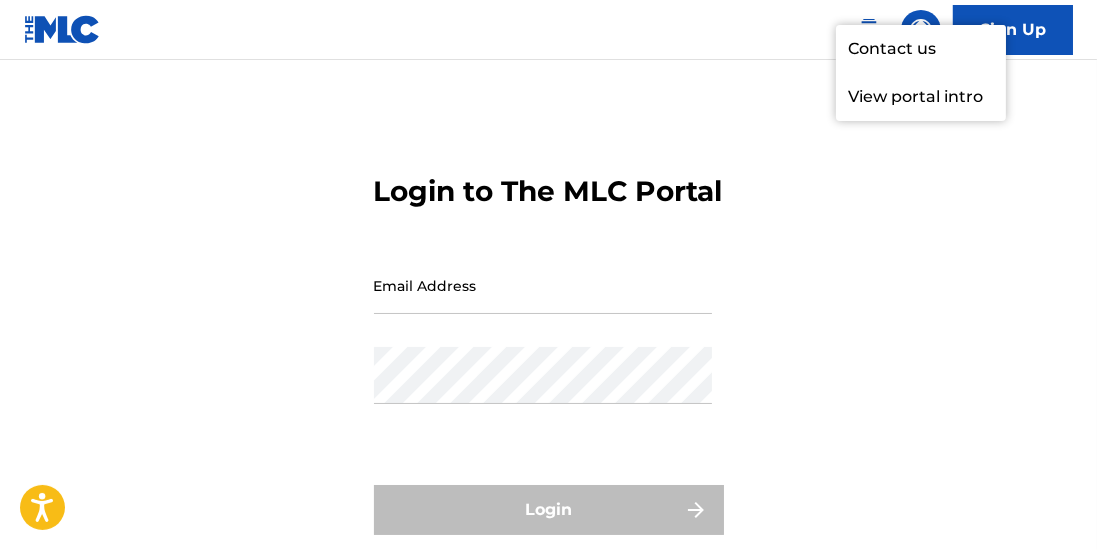 click on "View portal intro" at bounding box center [921, 97] 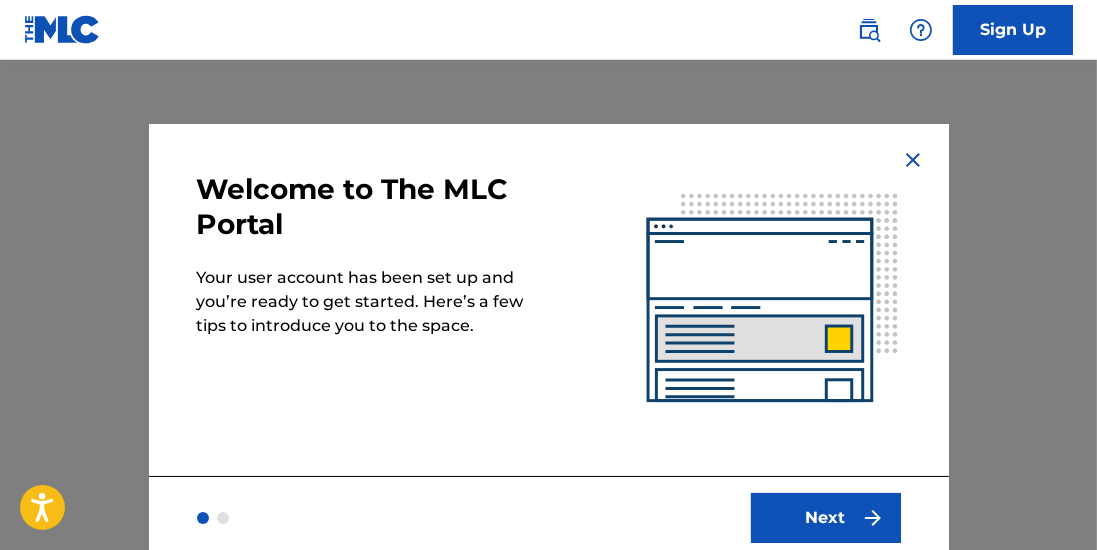 click at bounding box center (913, 160) 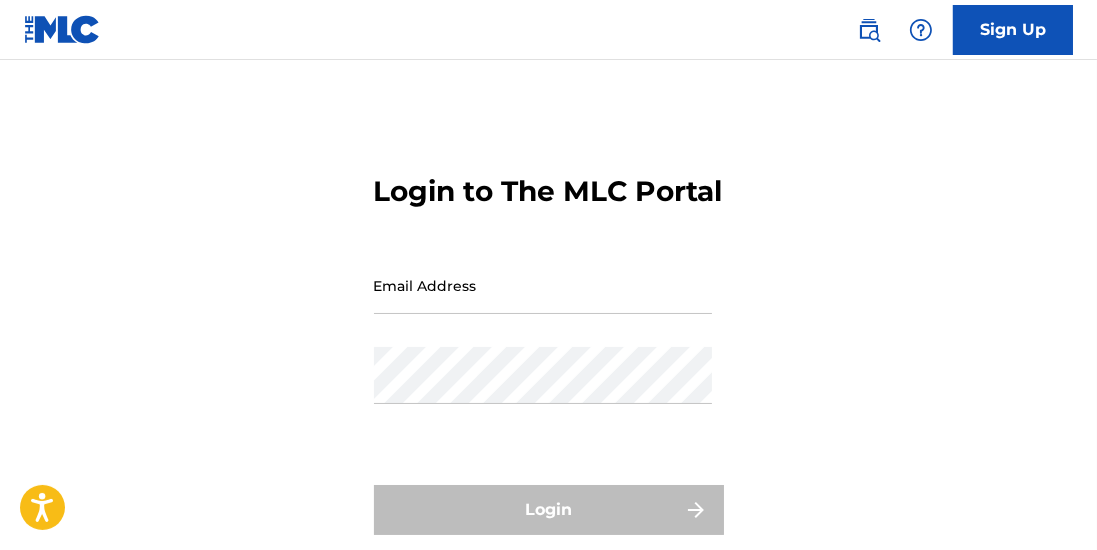 click at bounding box center (921, 30) 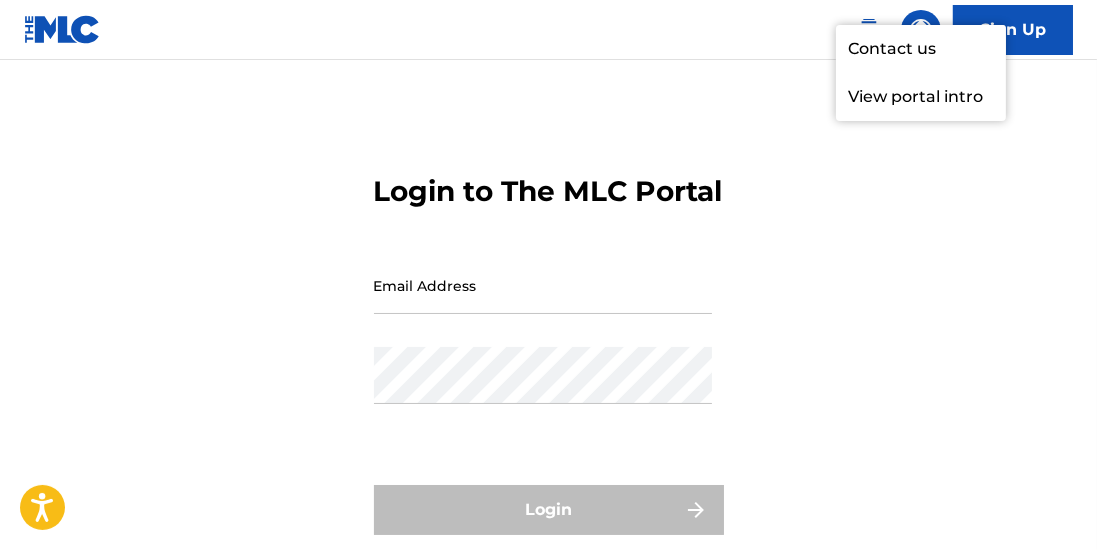 click on "Contact us" at bounding box center [921, 49] 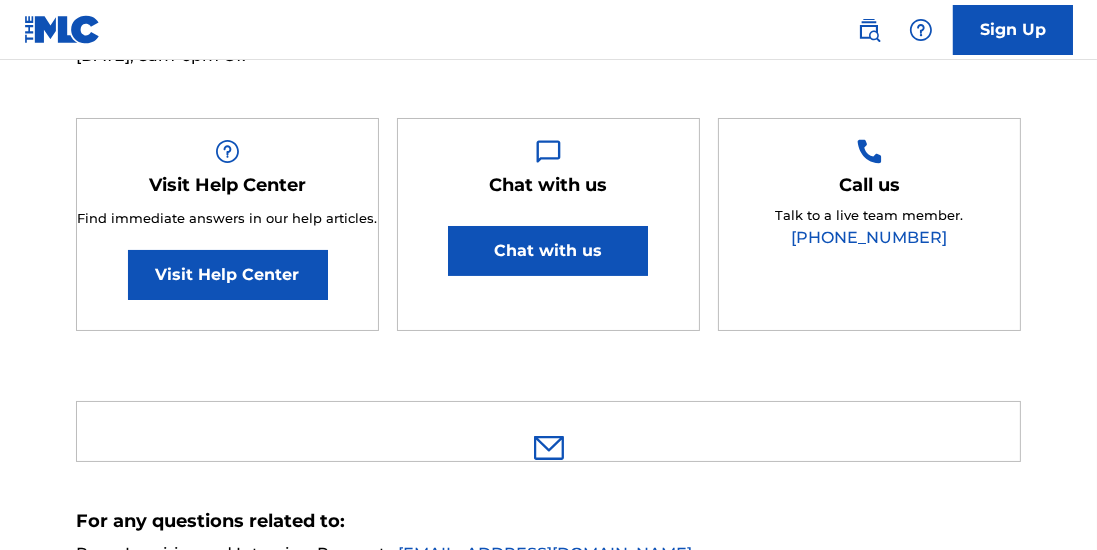 scroll, scrollTop: 312, scrollLeft: 0, axis: vertical 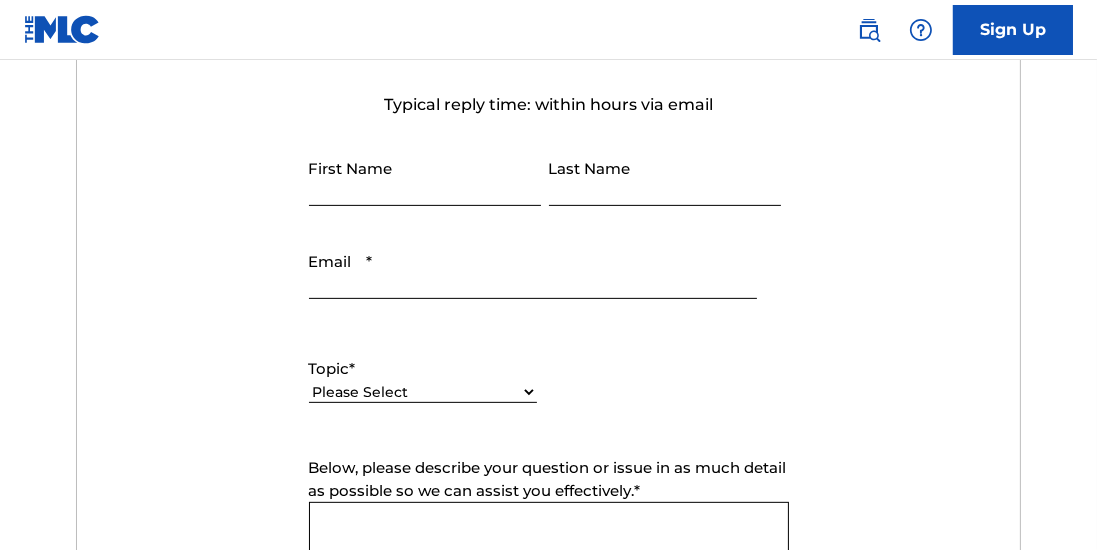 click on "First Name" at bounding box center (425, 177) 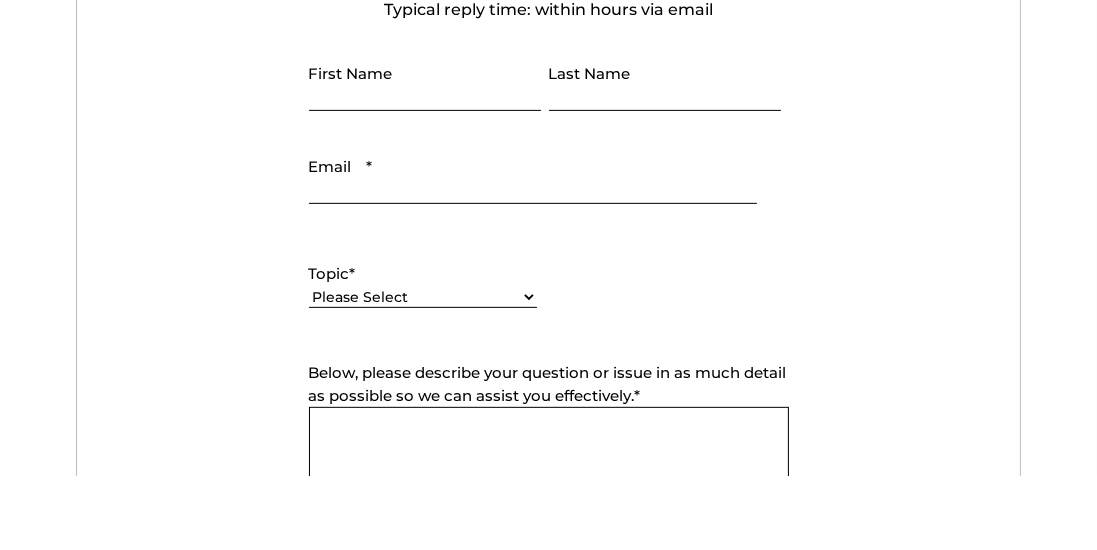 type on "Billy Olave" 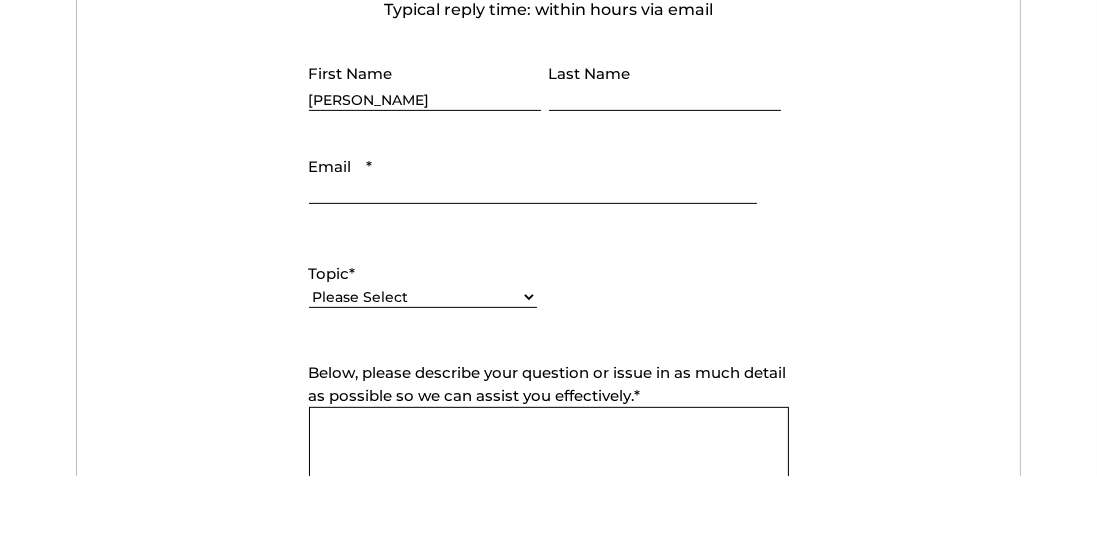 type on "Sibo" 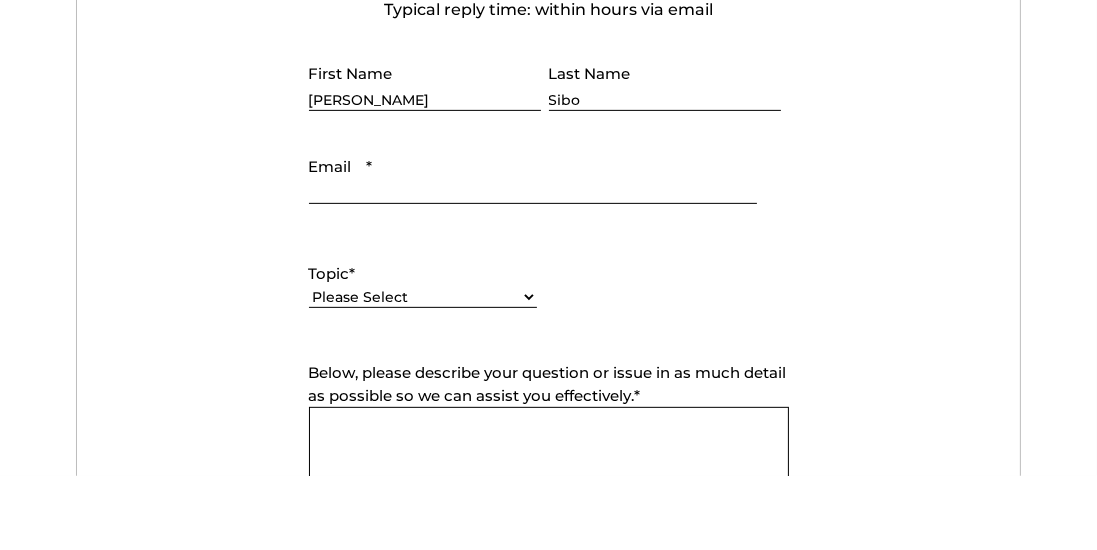 type on "kg33master@gmail.com" 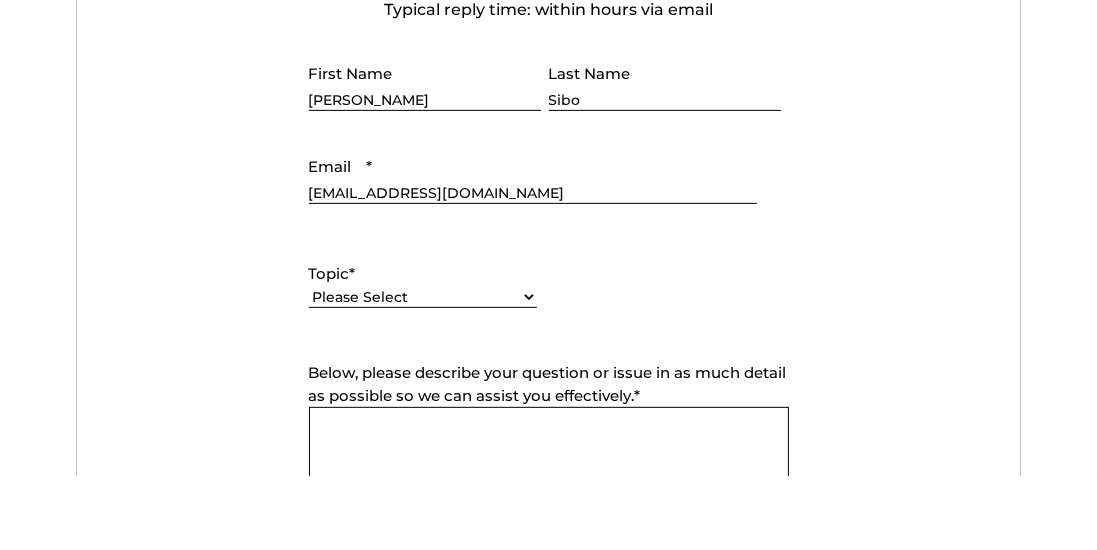 scroll, scrollTop: 796, scrollLeft: 0, axis: vertical 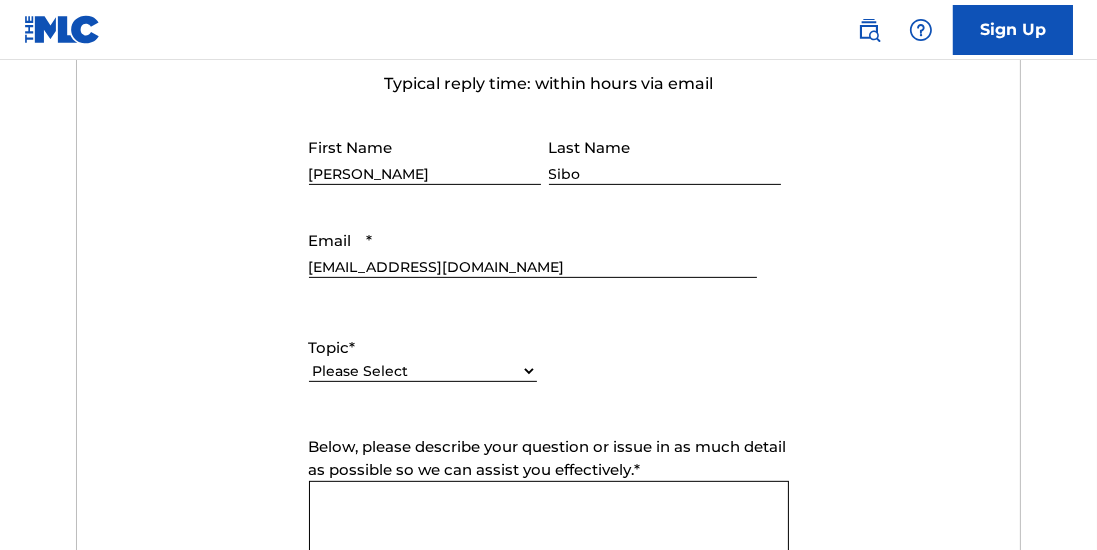 click on "Please Select I need help with my account I need help with managing my catalog I need help with the Public Search I need help with information about The MLC I need help with payment I need help with DQI" at bounding box center (423, 371) 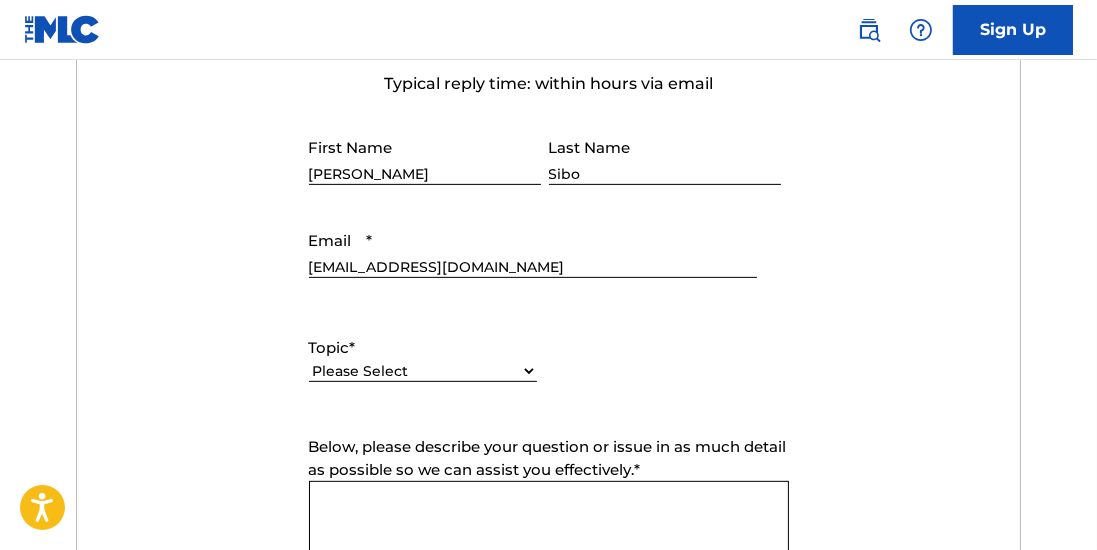 select on "I need help with my account" 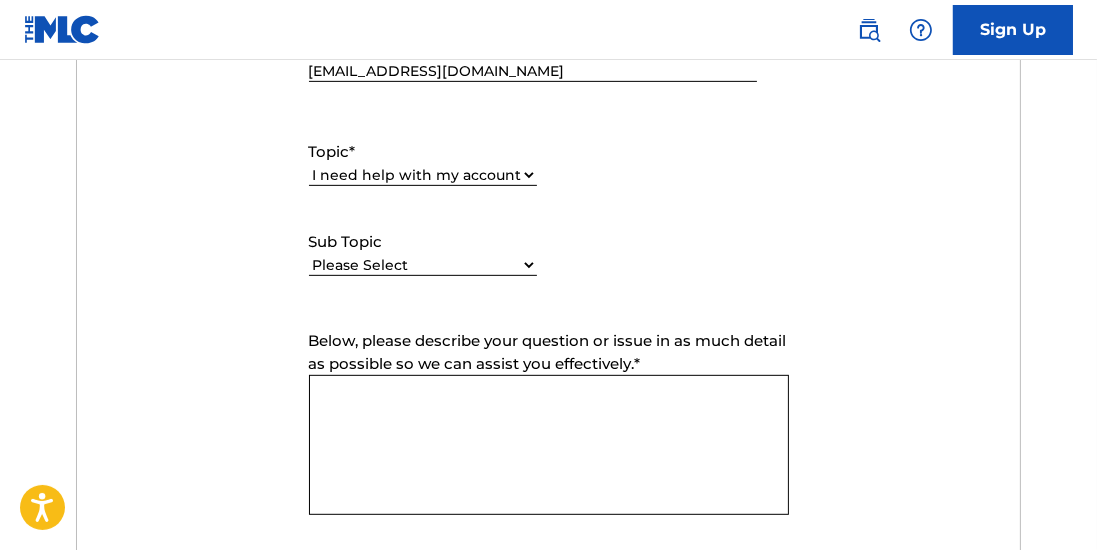 scroll, scrollTop: 1014, scrollLeft: 0, axis: vertical 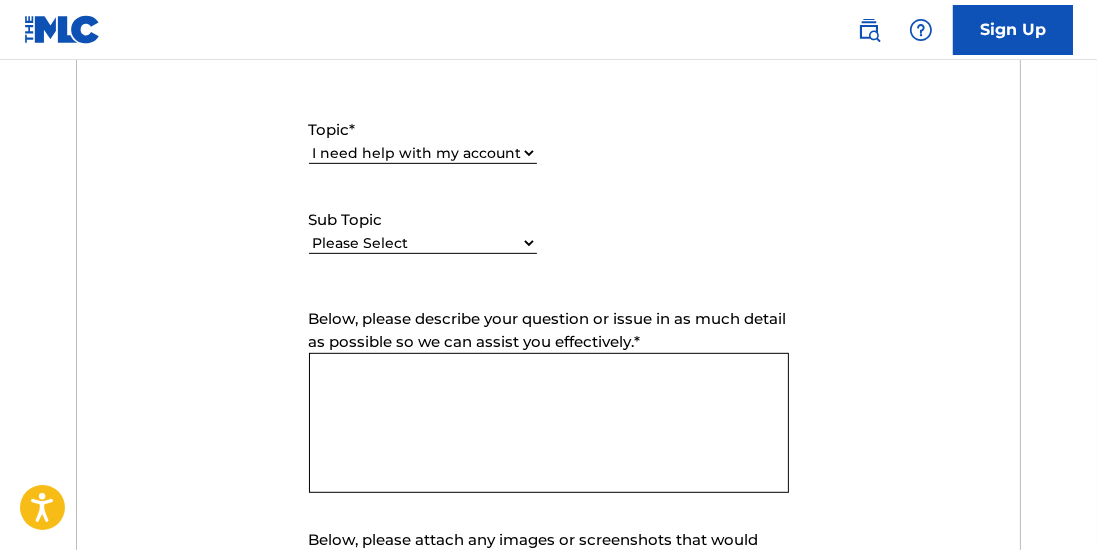 click on "Please Select I need help with my account I need help with managing my catalog I need help with the Public Search I need help with information about The MLC I need help with payment I need help with DQI" at bounding box center (423, 153) 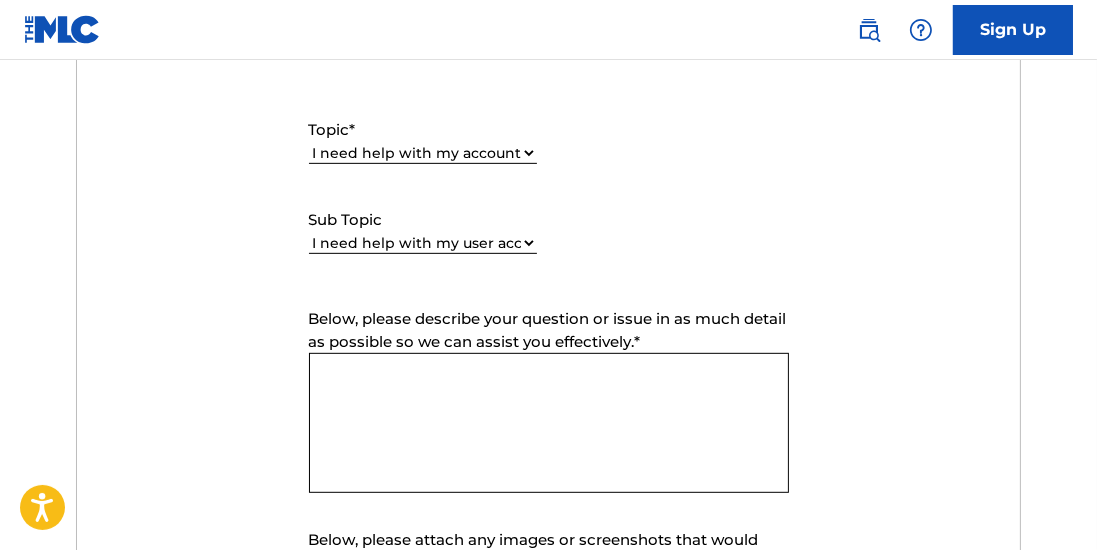 click on "Below, please describe your question or issue in as much detail as possible so we can assist you effectively. *" at bounding box center (549, 423) 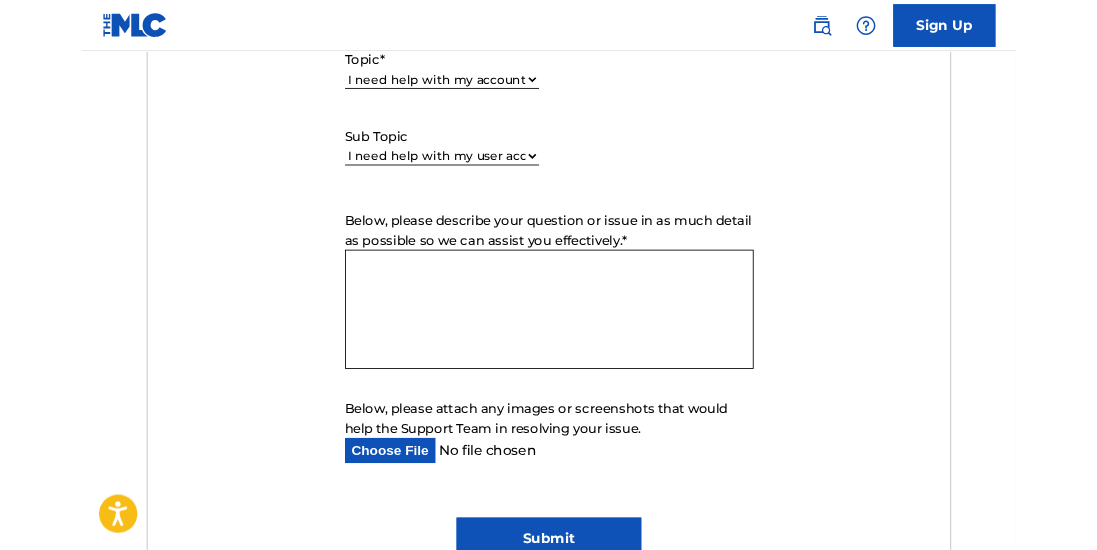 scroll, scrollTop: 1082, scrollLeft: 0, axis: vertical 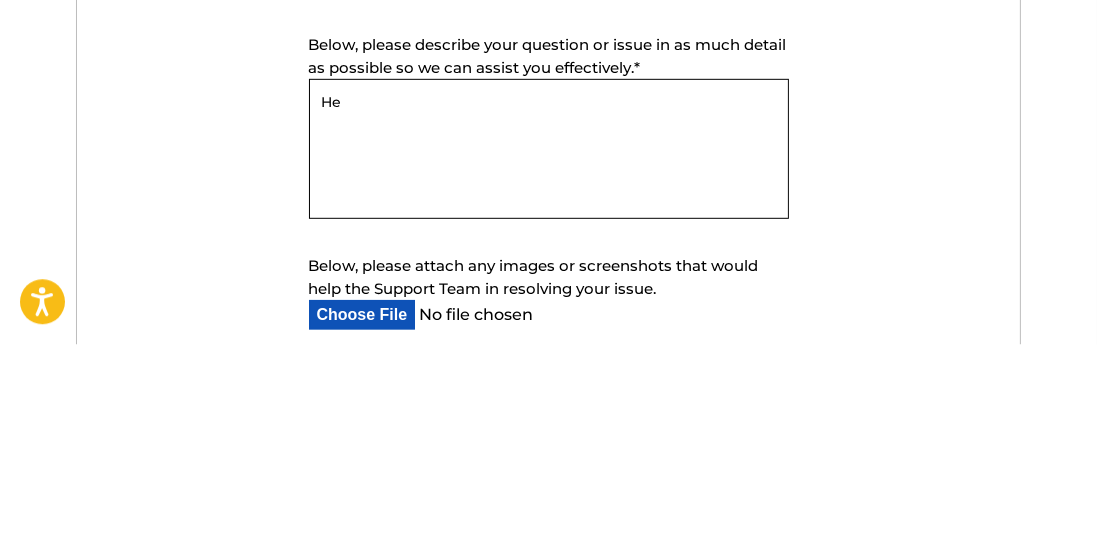 type on "H" 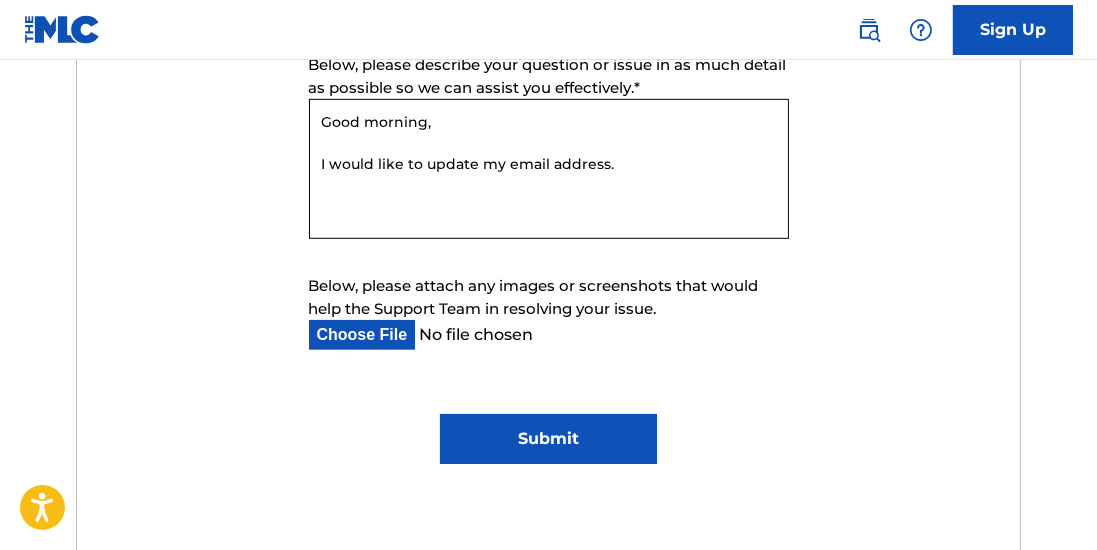 scroll, scrollTop: 1276, scrollLeft: 0, axis: vertical 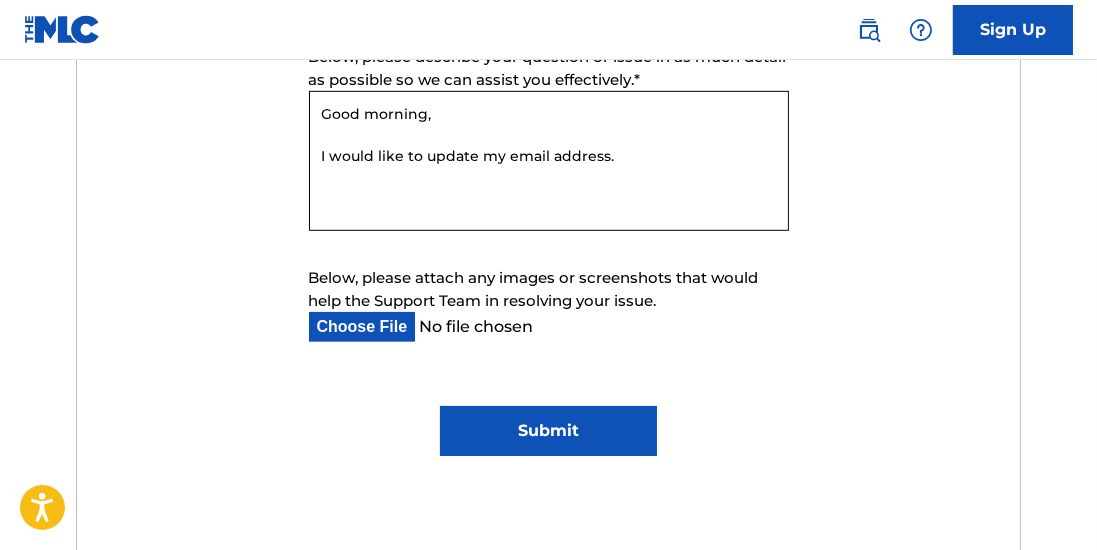 type on "Good morning,
I would like to update my email address." 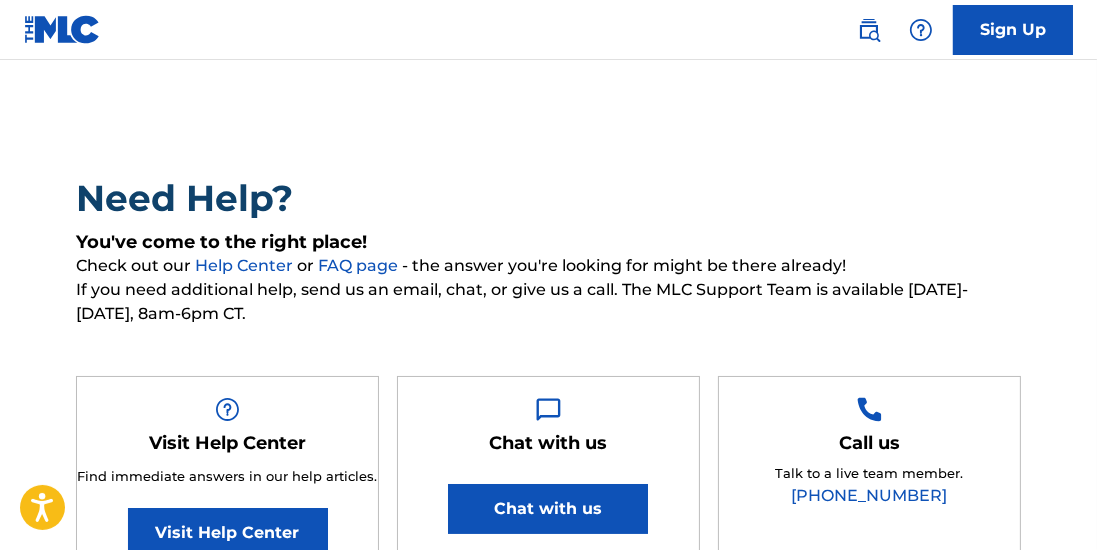 scroll, scrollTop: 0, scrollLeft: 0, axis: both 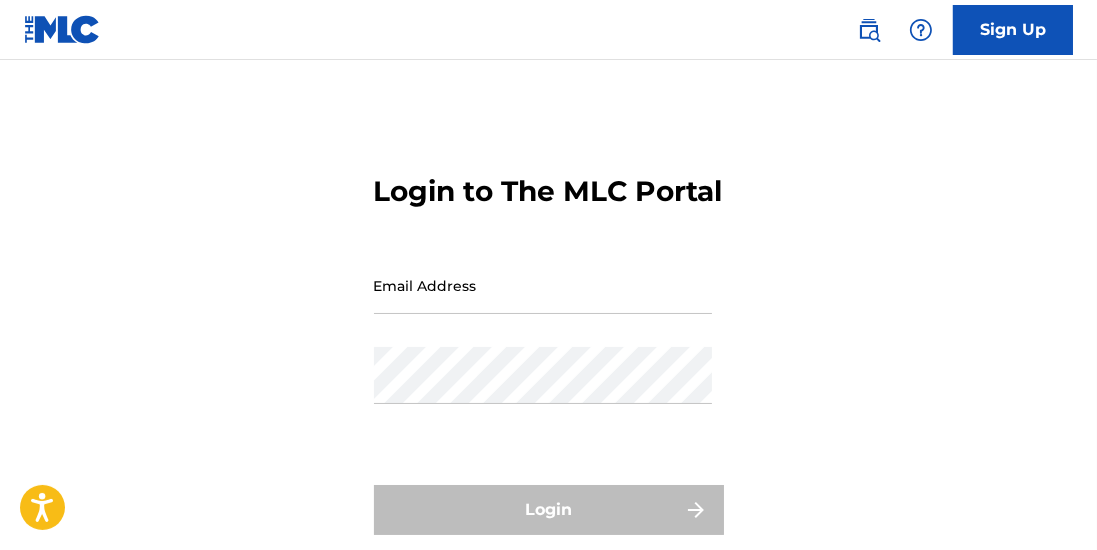 click on "Email Address" at bounding box center [543, 285] 